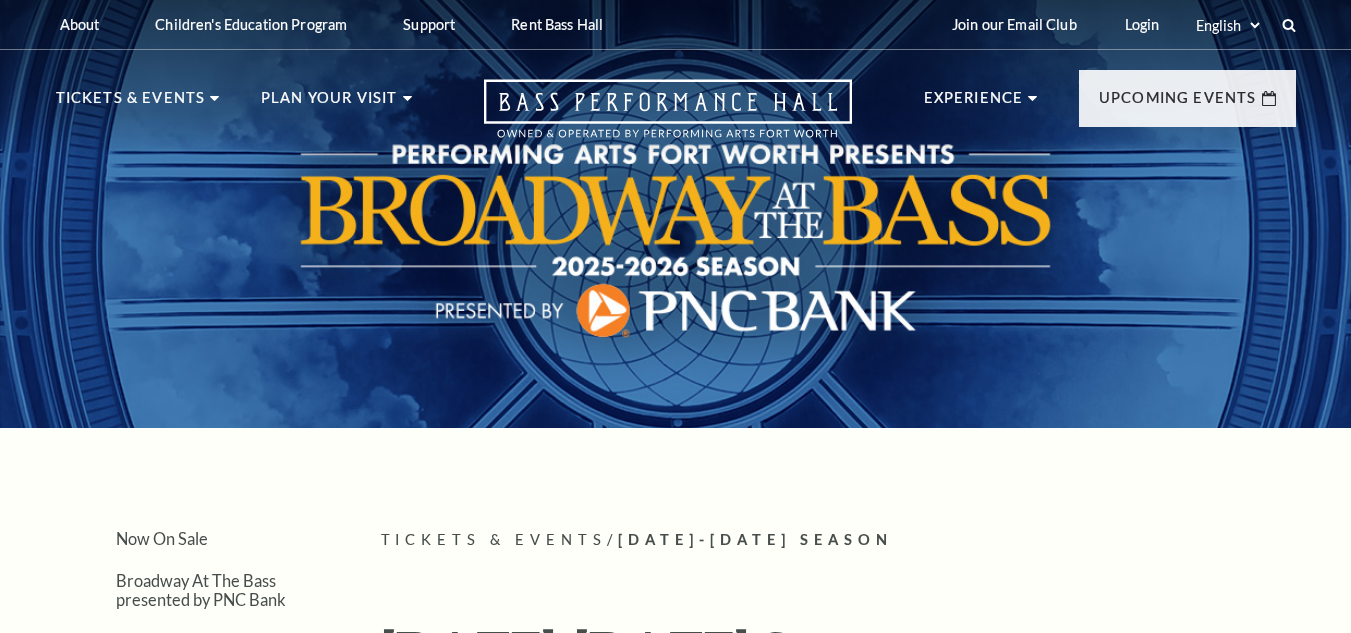 scroll, scrollTop: 0, scrollLeft: 0, axis: both 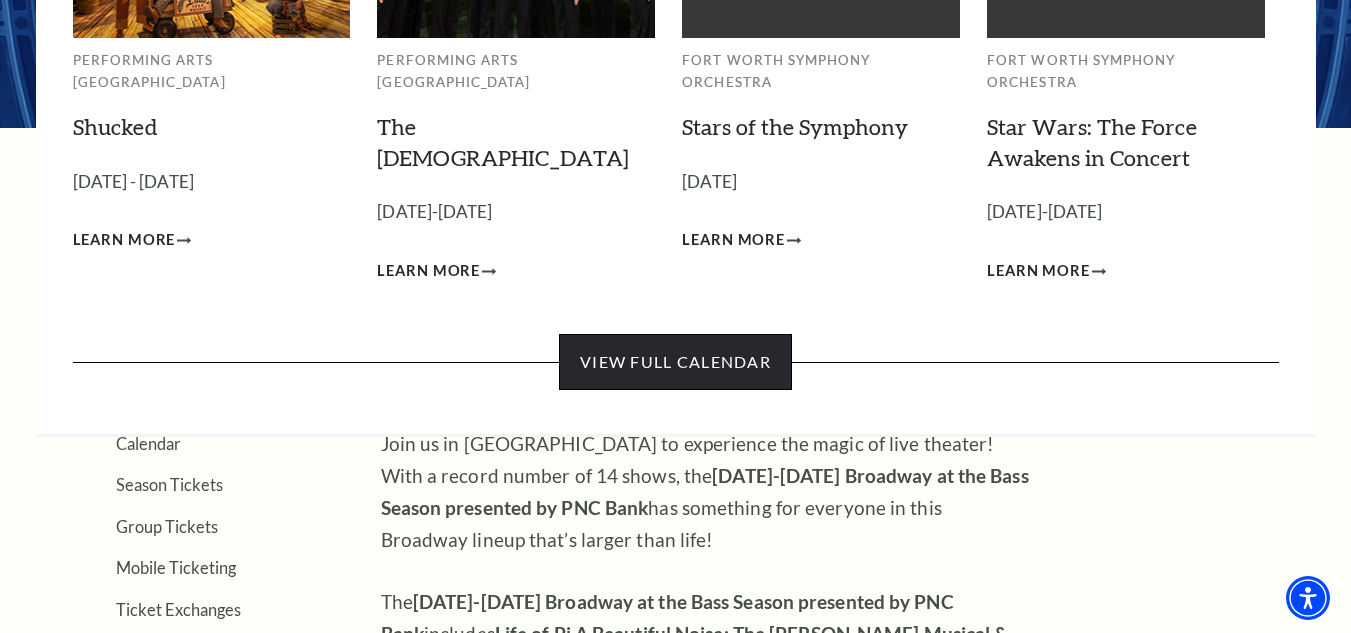 click on "View Full Calendar" at bounding box center [675, 362] 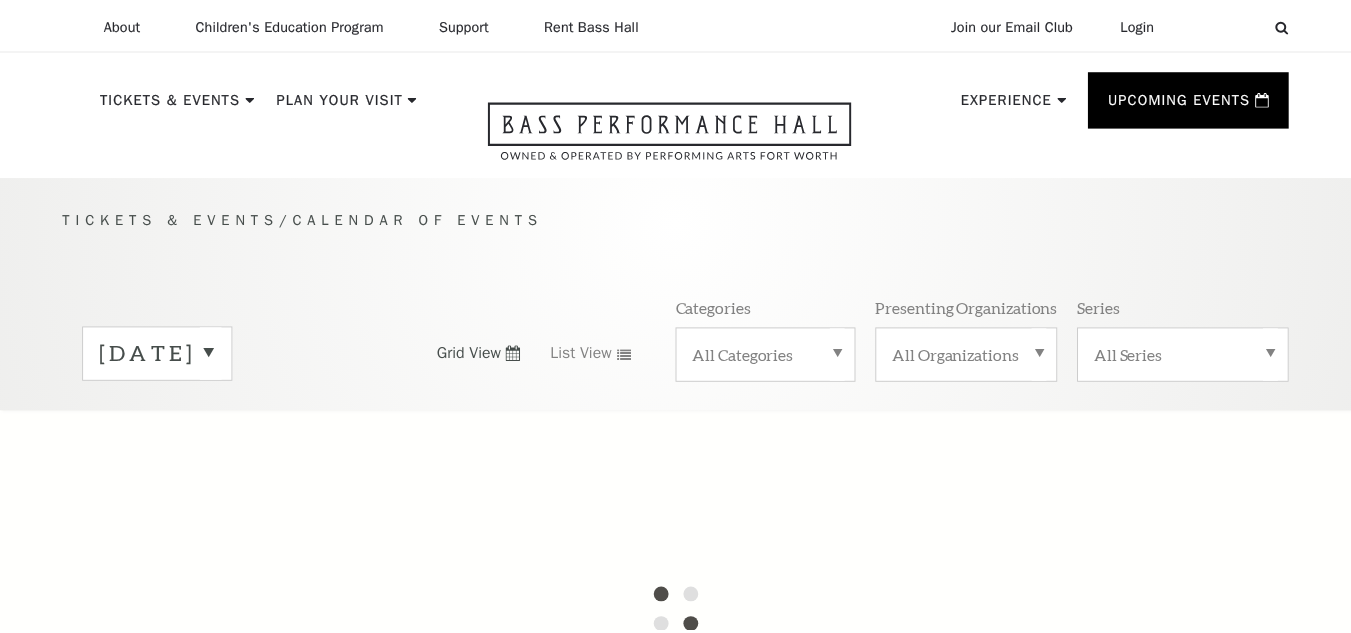 scroll, scrollTop: 0, scrollLeft: 0, axis: both 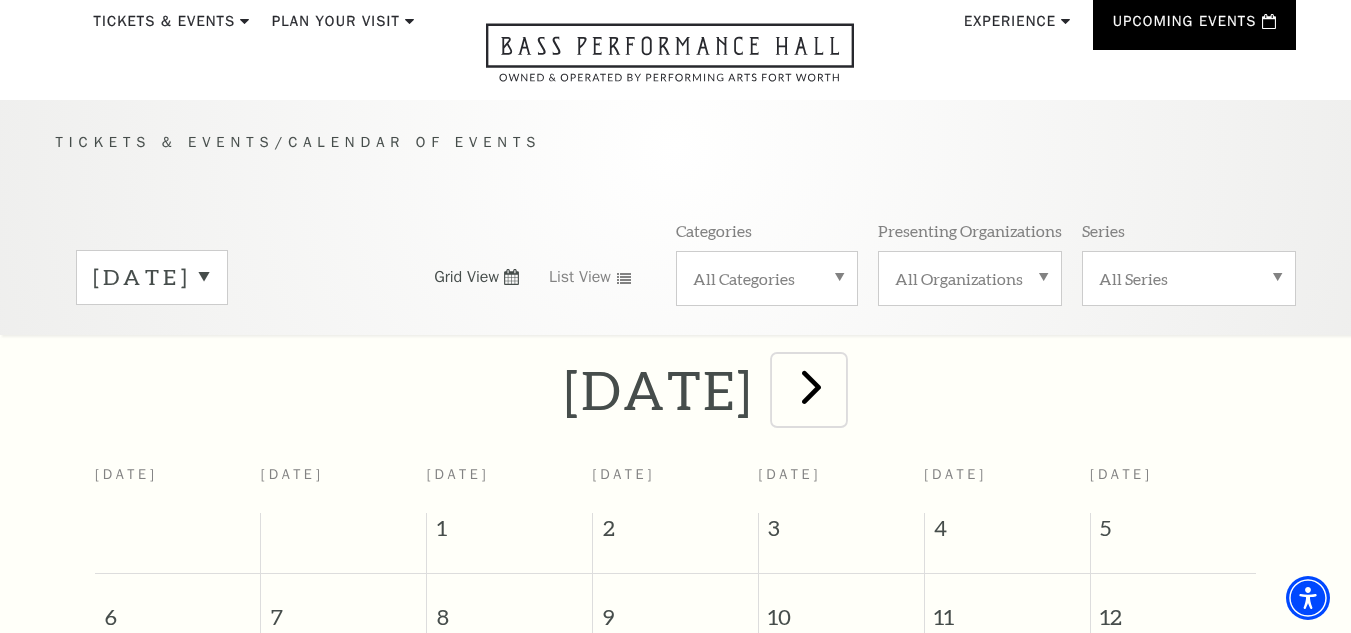 click at bounding box center [811, 386] 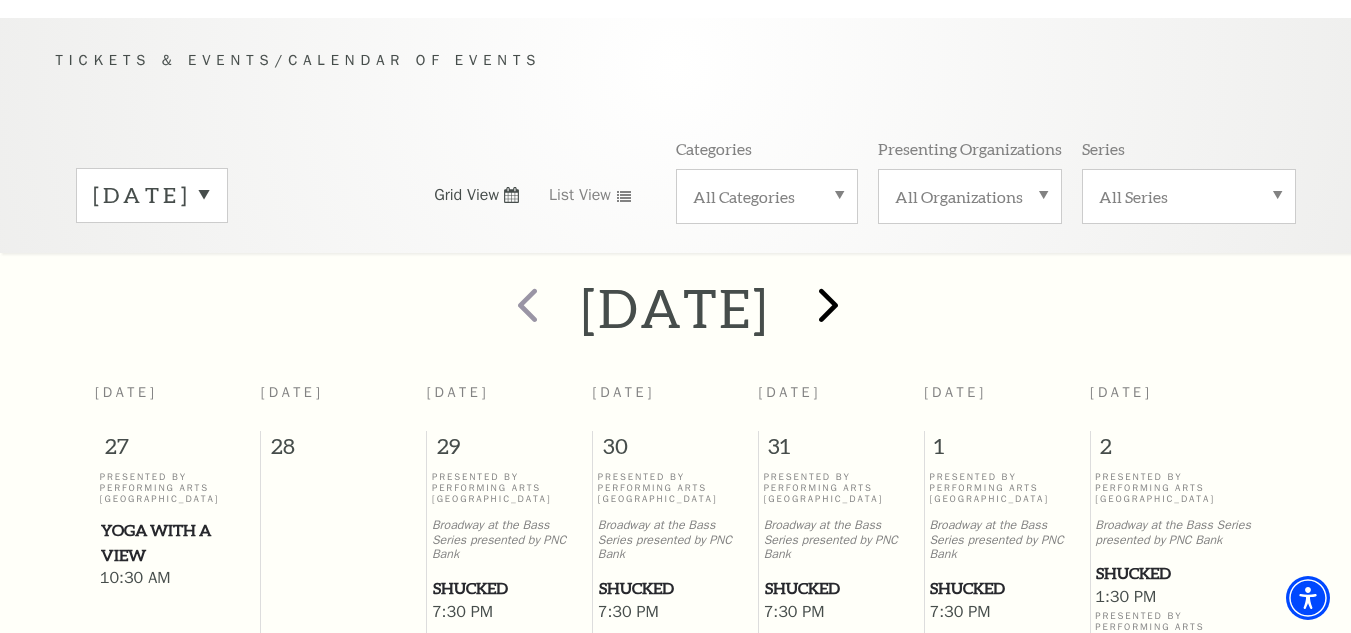 scroll, scrollTop: 177, scrollLeft: 0, axis: vertical 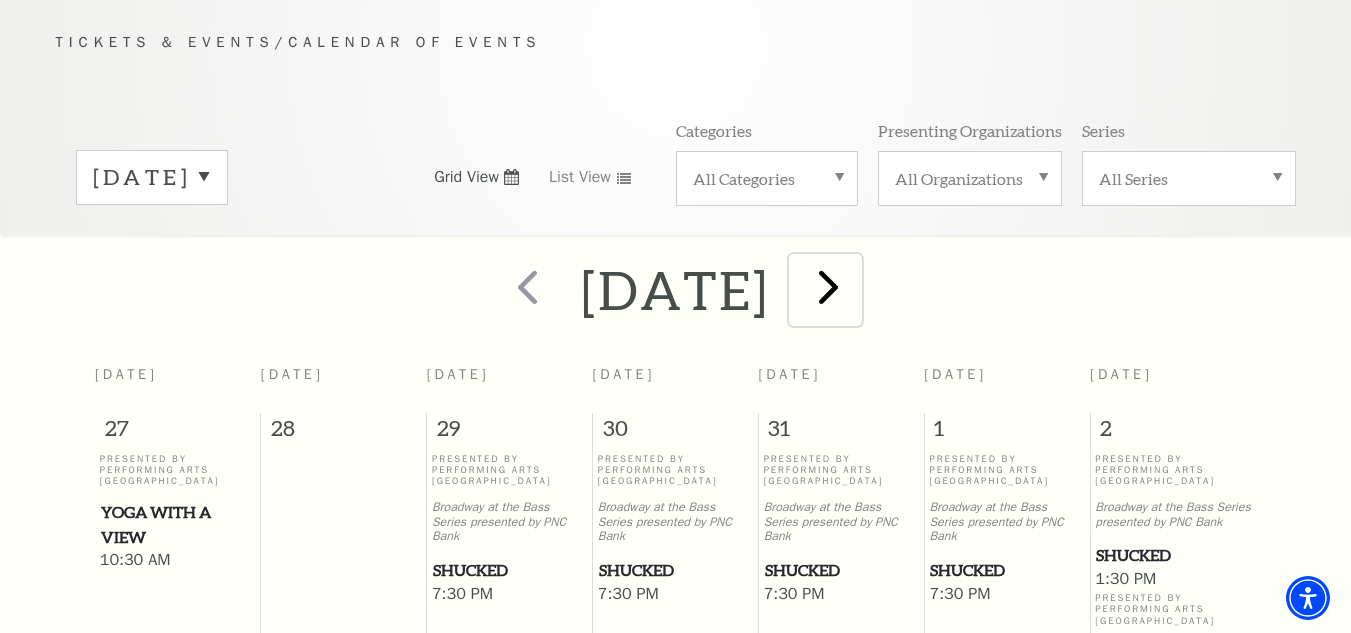 click at bounding box center [828, 286] 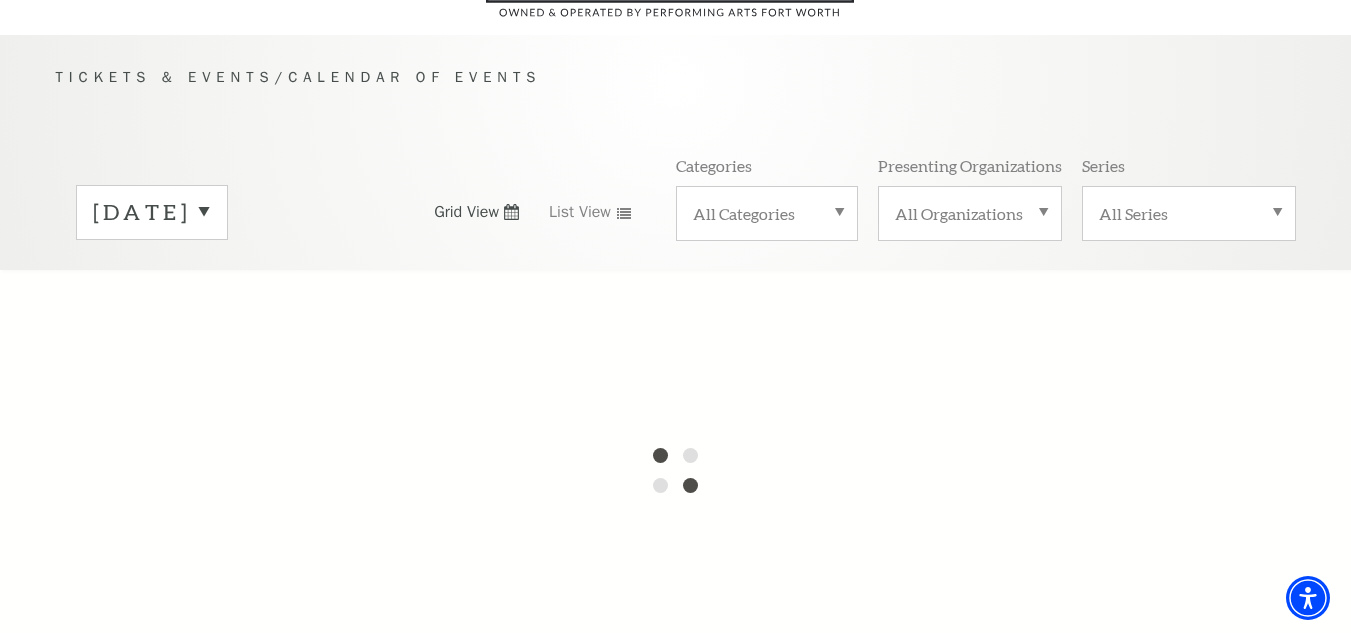 scroll, scrollTop: 177, scrollLeft: 0, axis: vertical 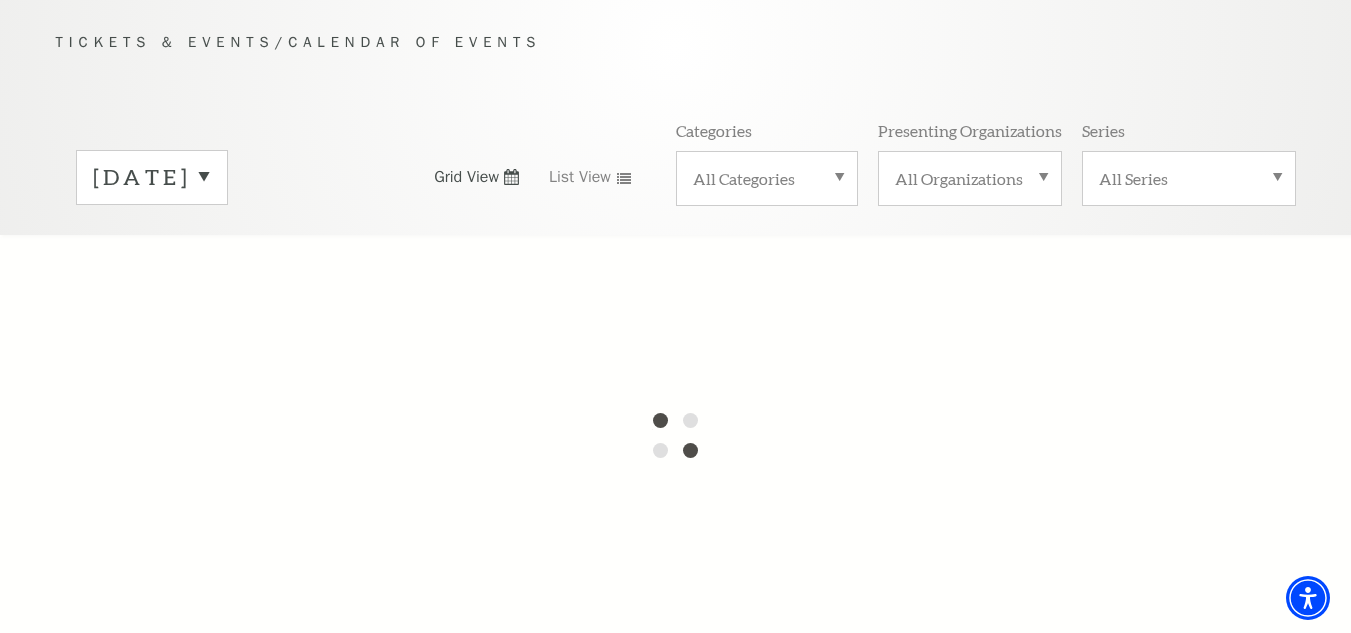 click on "August 2025" at bounding box center [152, 177] 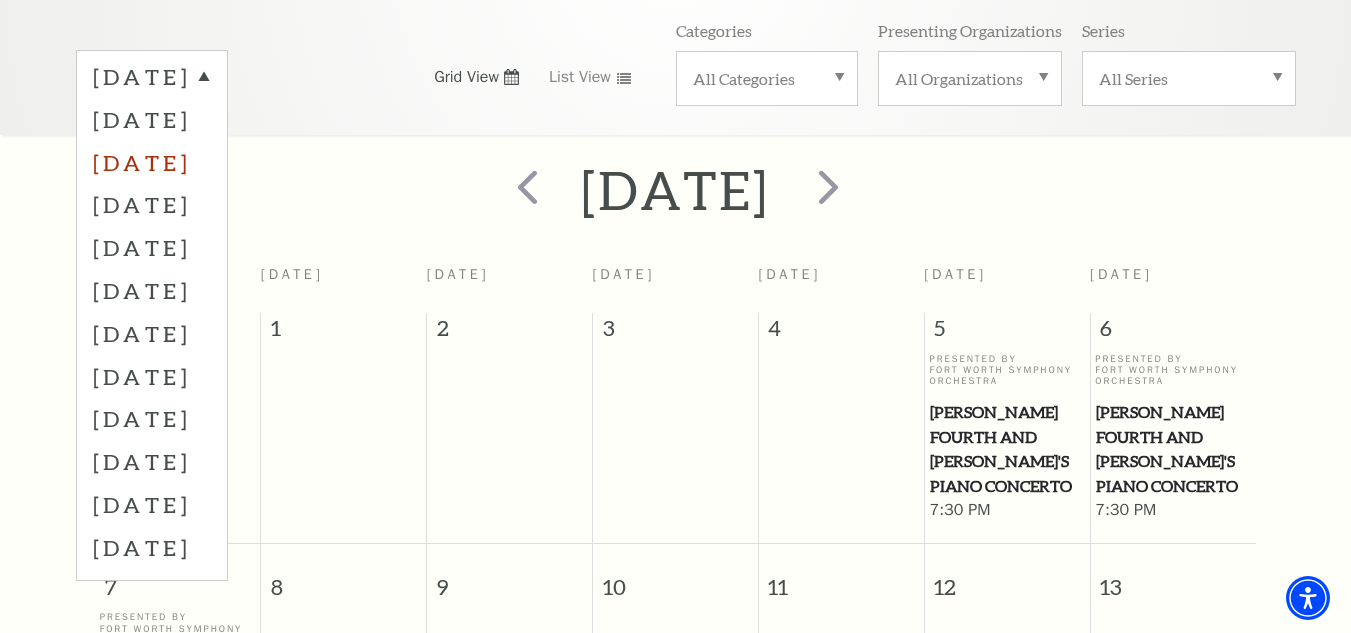 scroll, scrollTop: 177, scrollLeft: 0, axis: vertical 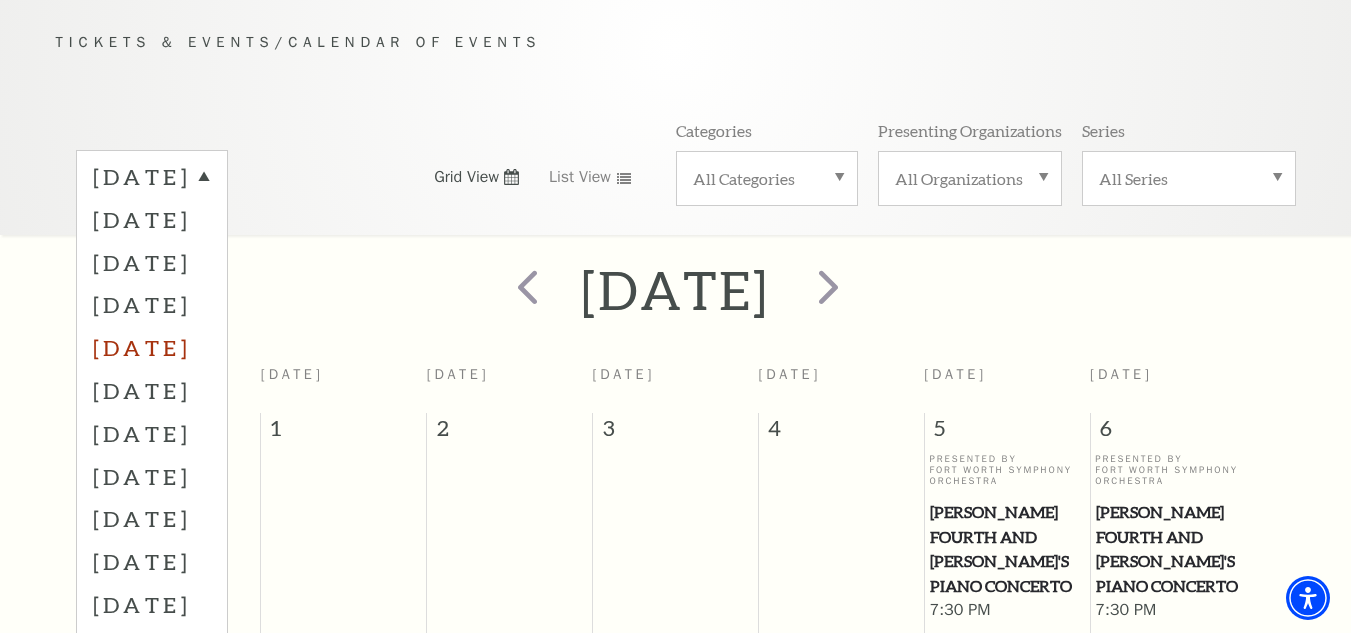 drag, startPoint x: 162, startPoint y: 343, endPoint x: 174, endPoint y: 339, distance: 12.649111 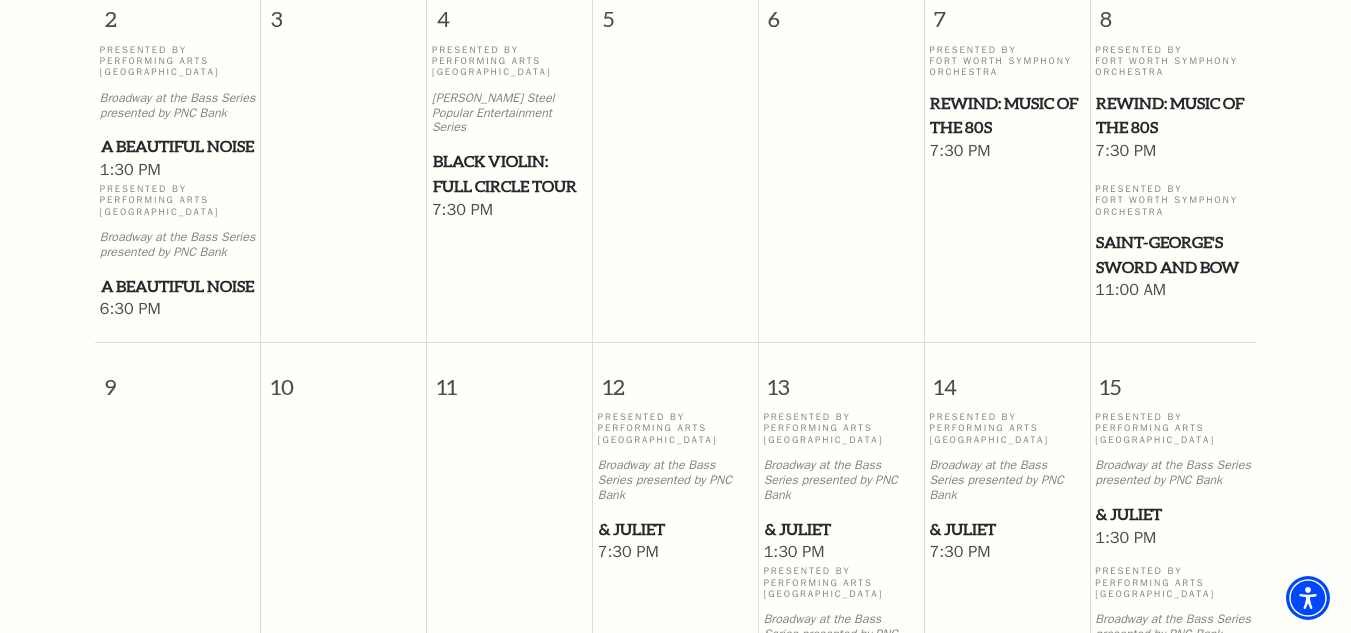 scroll, scrollTop: 1277, scrollLeft: 0, axis: vertical 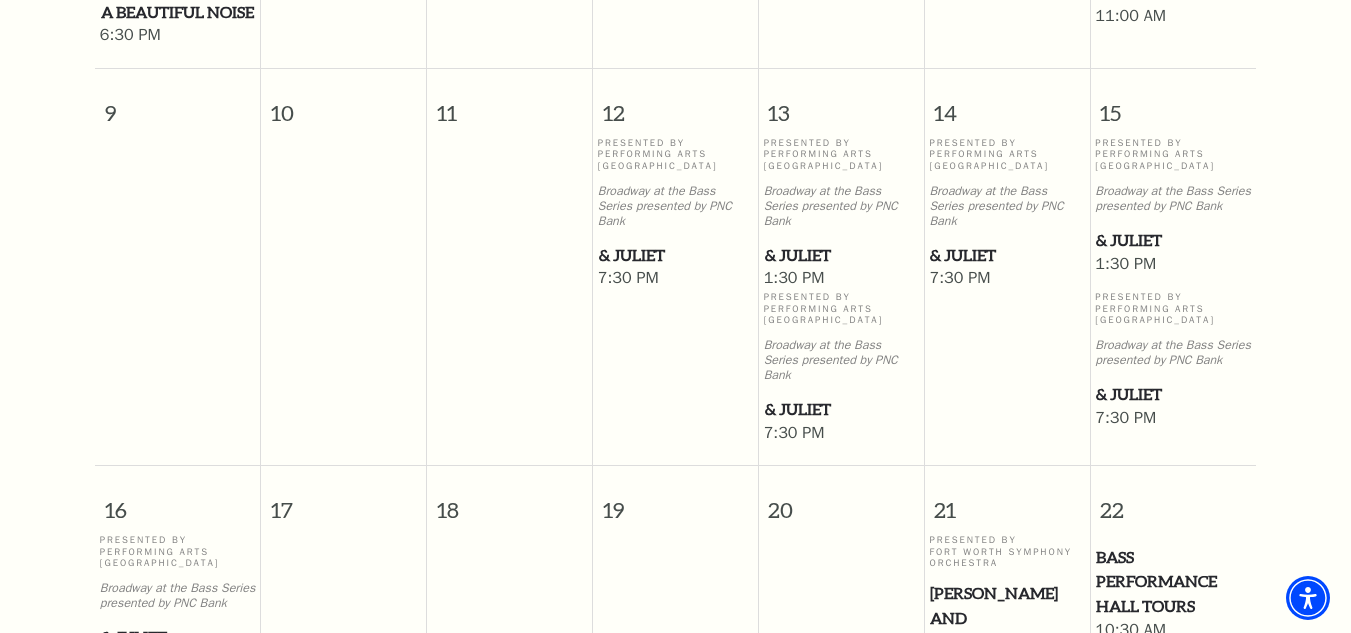 click on "Presented By Performing Arts Fort Worth
Broadway at the Bass Series presented by PNC Bank
& Juliet" at bounding box center [675, 202] 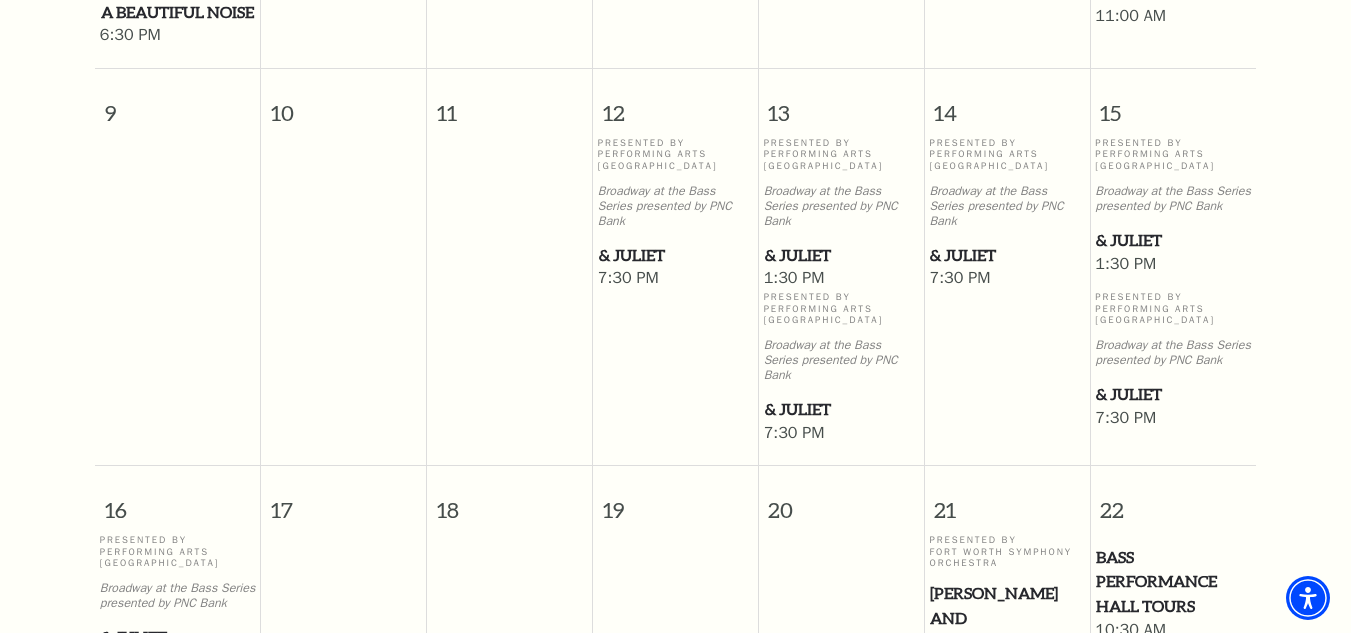 click on "& Juliet" at bounding box center (675, 255) 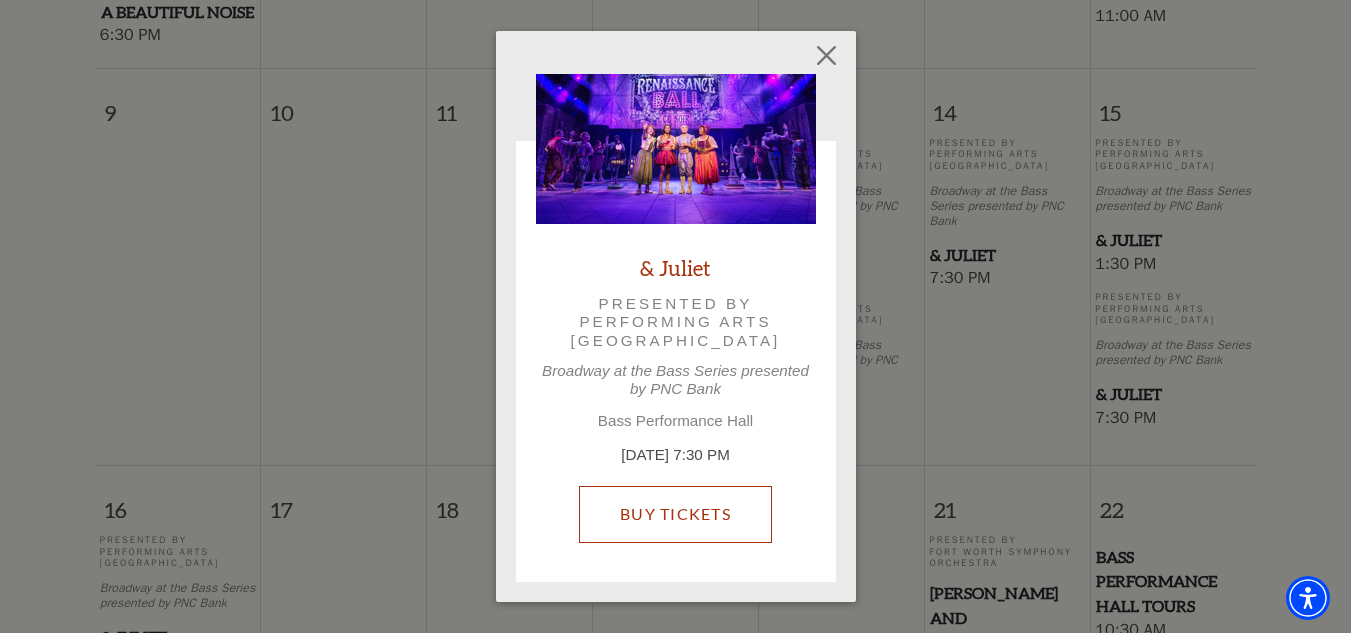 click on "Buy Tickets" at bounding box center (675, 514) 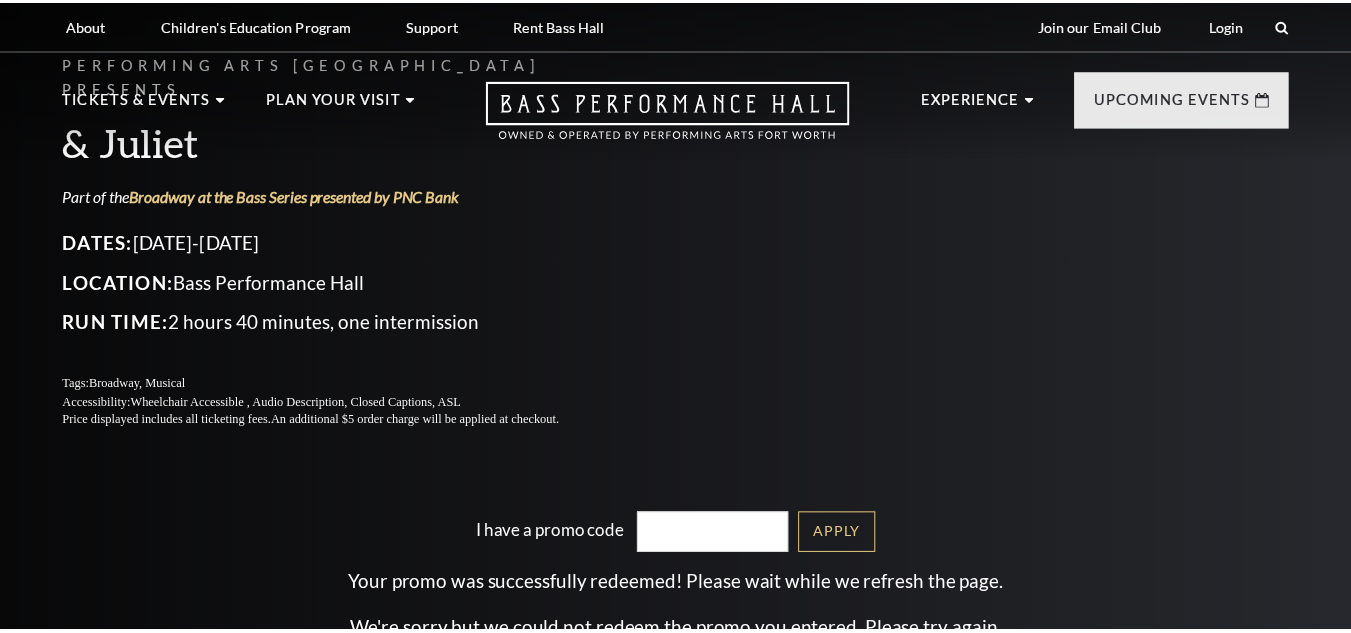 scroll, scrollTop: 0, scrollLeft: 0, axis: both 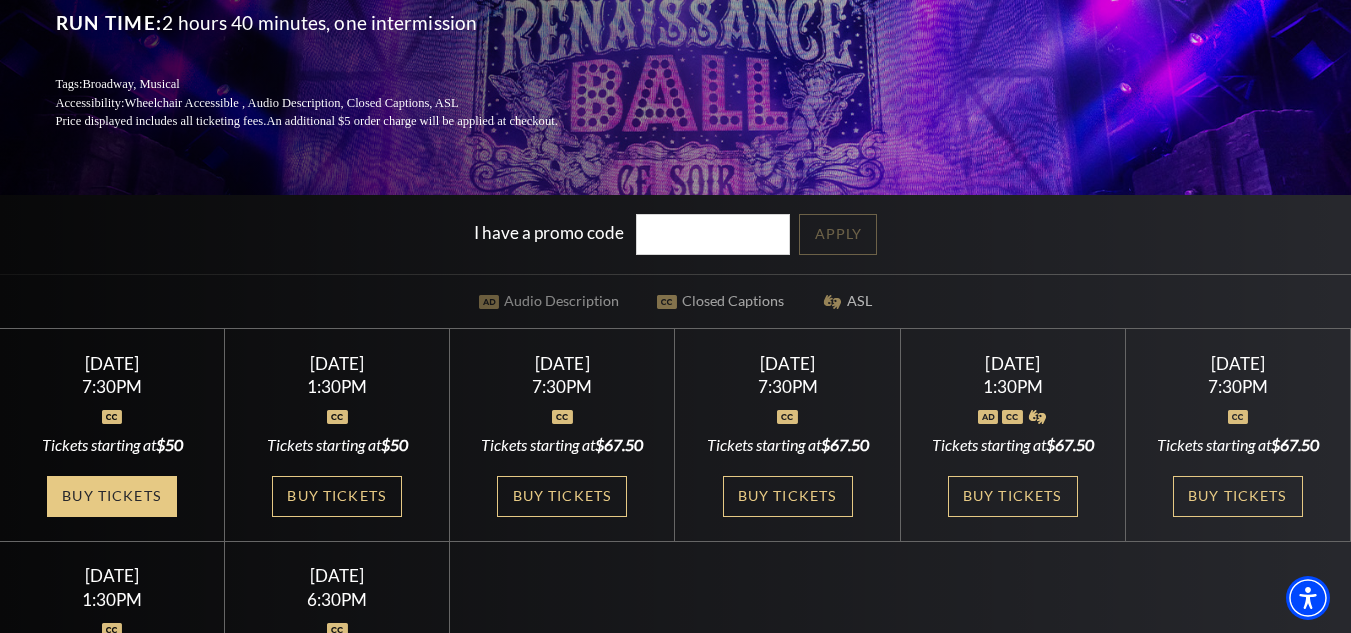 click on "Buy Tickets" at bounding box center (112, 496) 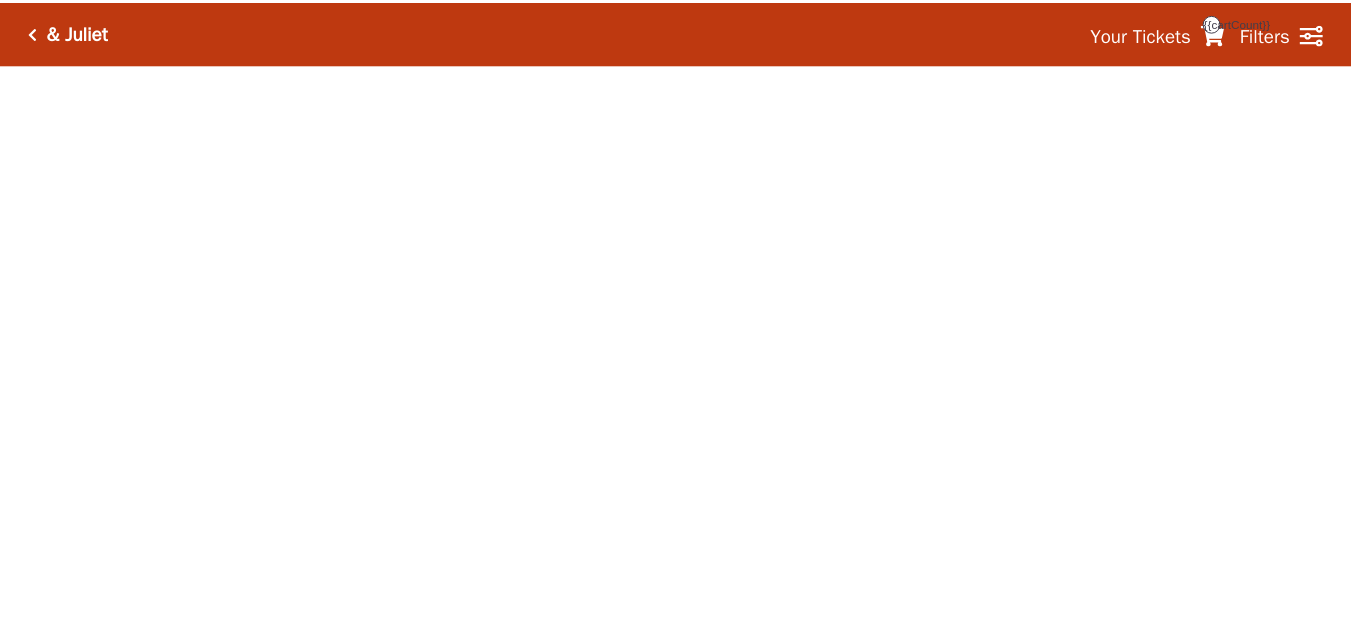 scroll, scrollTop: 0, scrollLeft: 0, axis: both 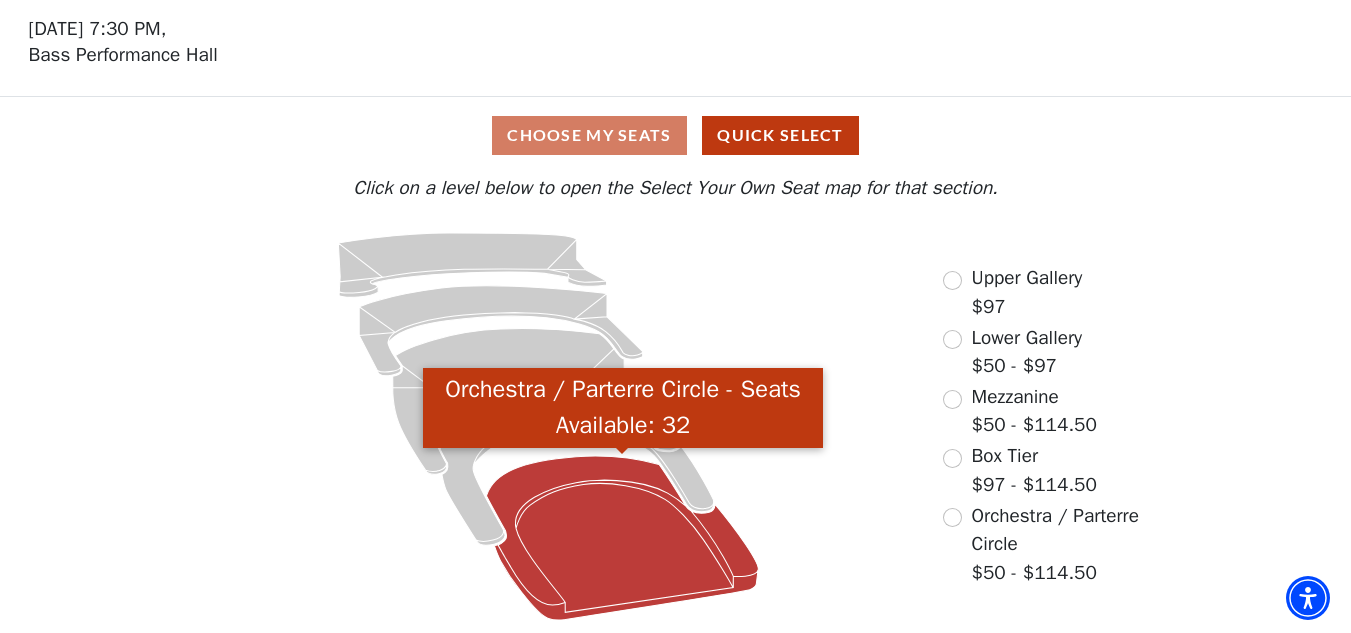 click 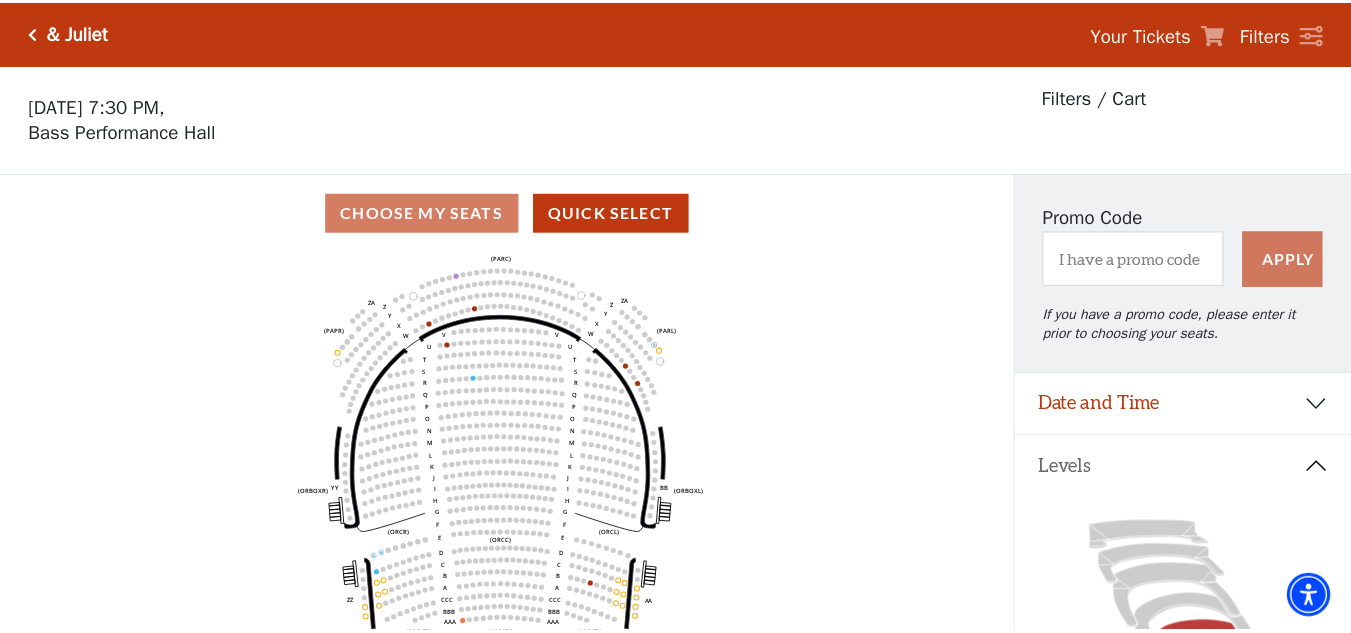 scroll, scrollTop: 93, scrollLeft: 0, axis: vertical 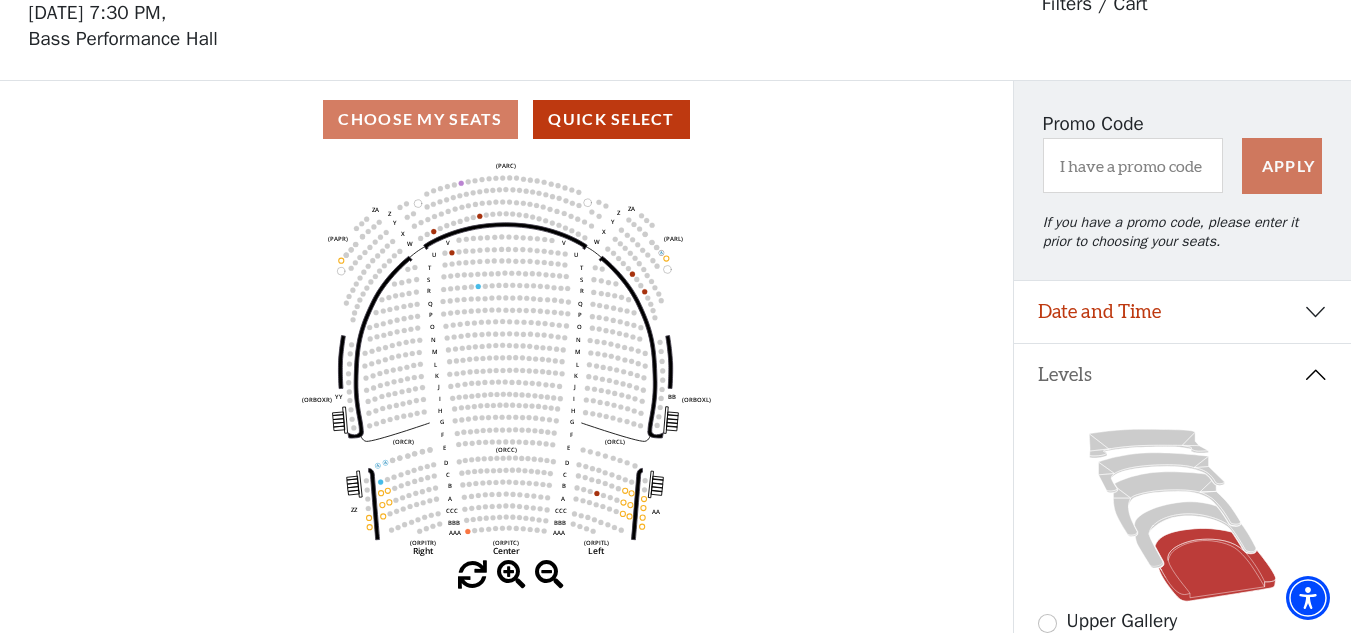 click on "Left   (ORPITL)   Right   (ORPITR)   Center   (ORPITC)   ZZ   AA   YY   BB   ZA   ZA   (ORCL)   (ORCR)   (ORCC)   (ORBOXL)   (ORBOXR)   (PARL)   (PAPR)   (PARC)   Z   Y   X   W   Z   Y   X   W   V   U   T   S   R   Q   P   O   N   M   L   K   J   I   H   G   F   E   D   C   B   A   CCC   BBB   AAA   V   U   T   S   R   Q   P   O   N   M   L   K   J   I   H   G   F   E   D   C   B   A   CCC   BBB   AAA" 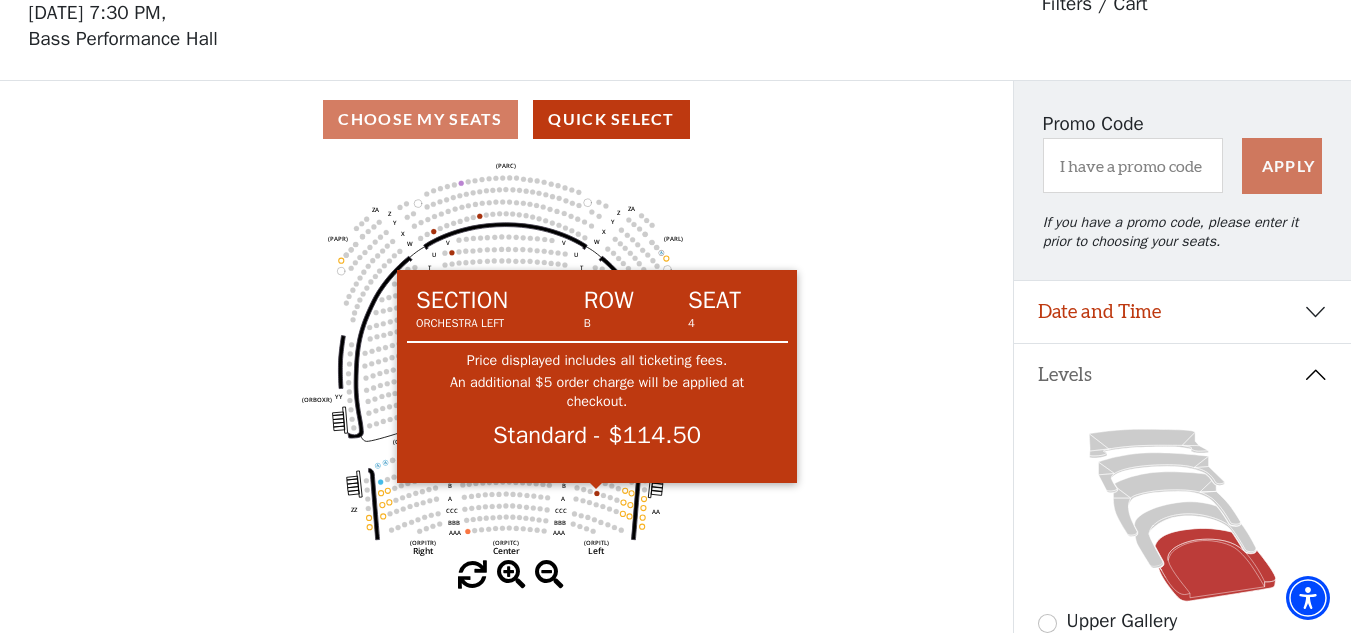 click 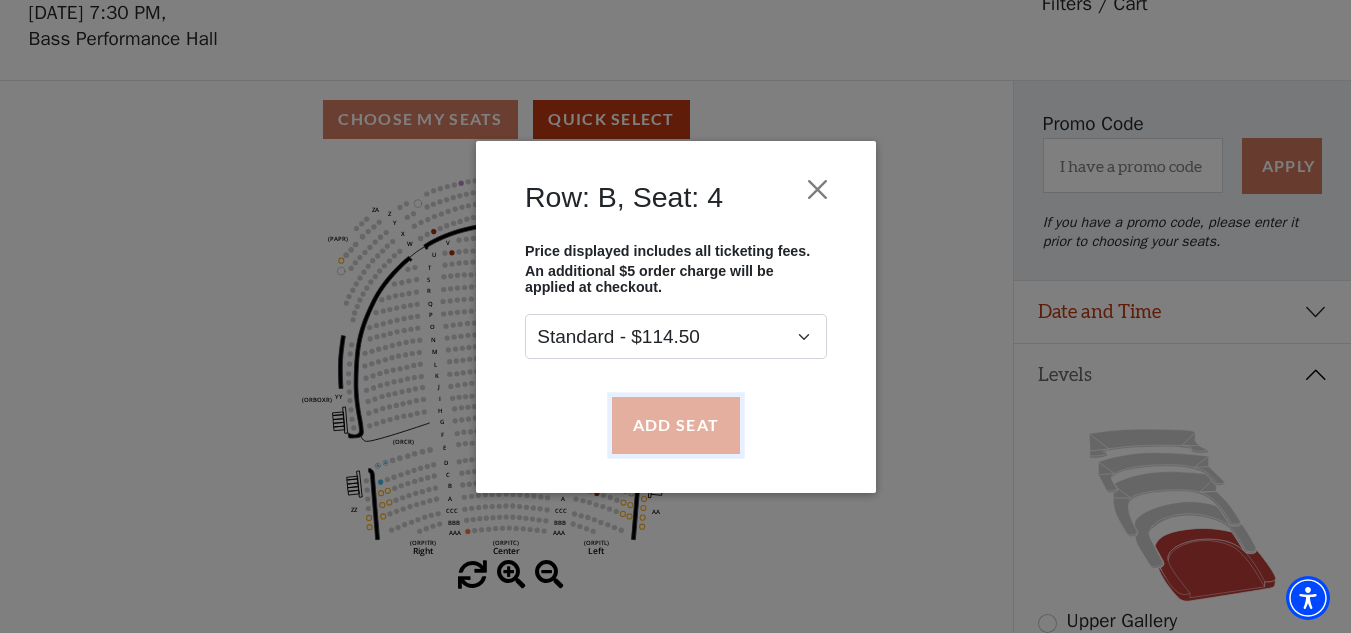 click on "Add Seat" at bounding box center [675, 425] 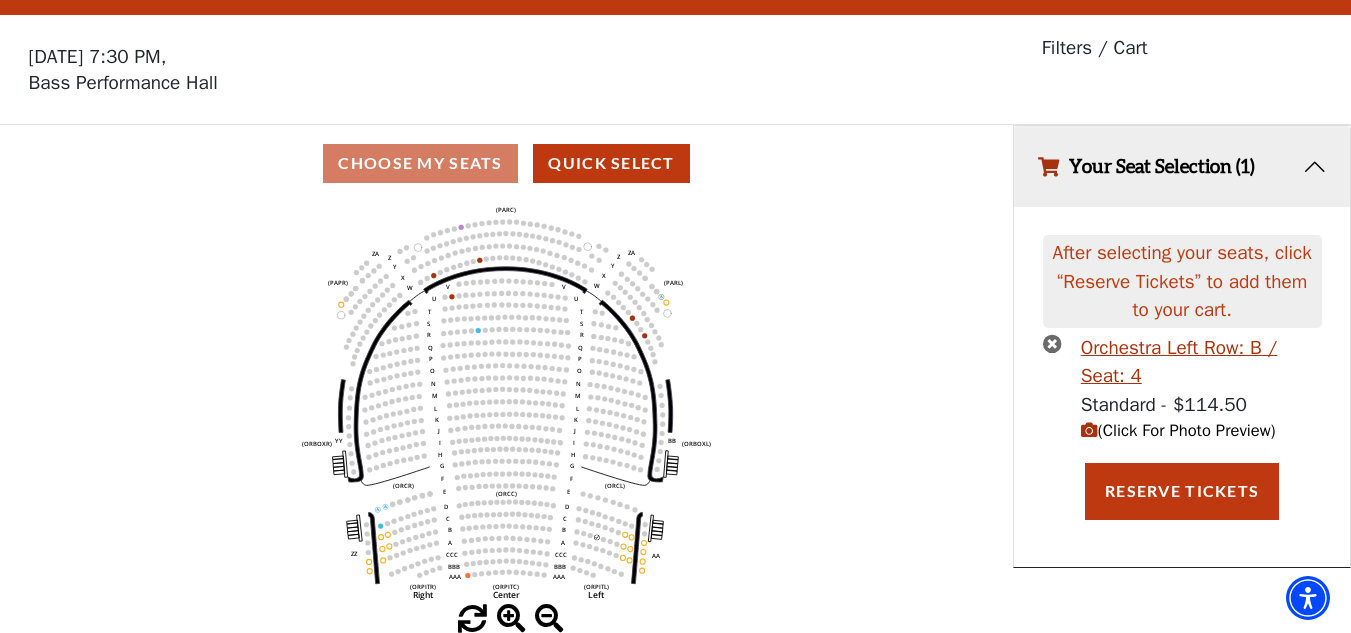 scroll, scrollTop: 0, scrollLeft: 0, axis: both 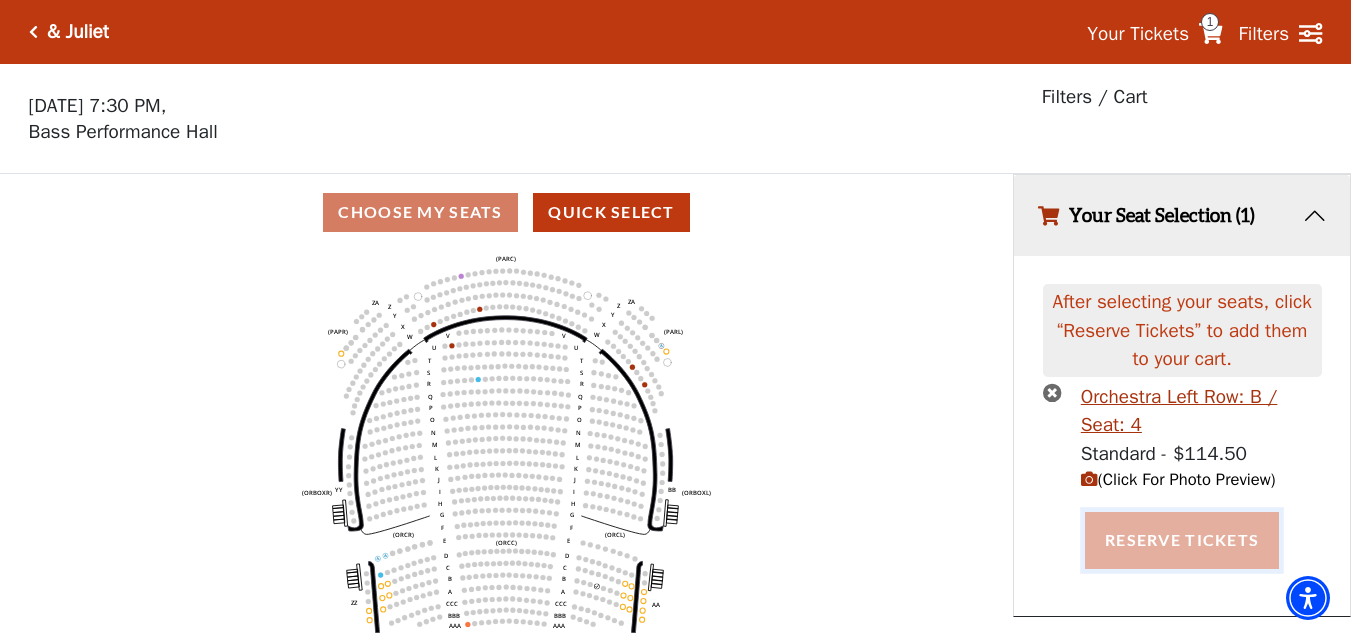 drag, startPoint x: 1170, startPoint y: 537, endPoint x: 1142, endPoint y: 535, distance: 28.071337 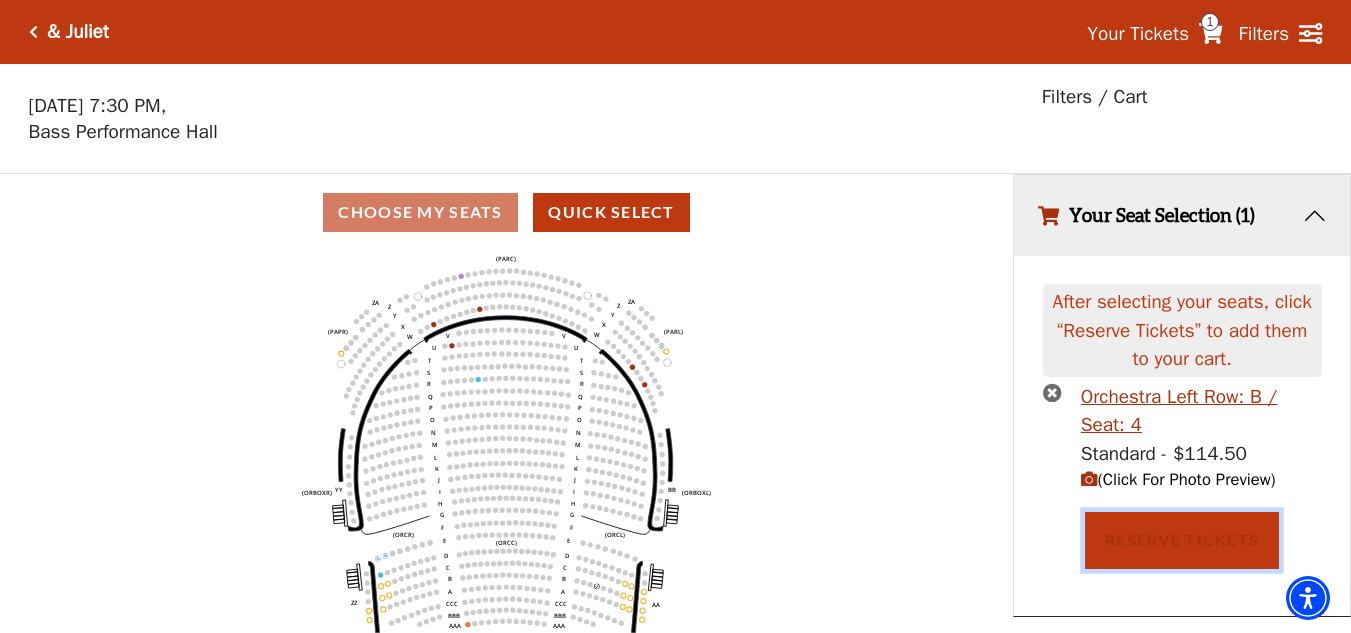 click on "Reserve Tickets" at bounding box center [1182, 540] 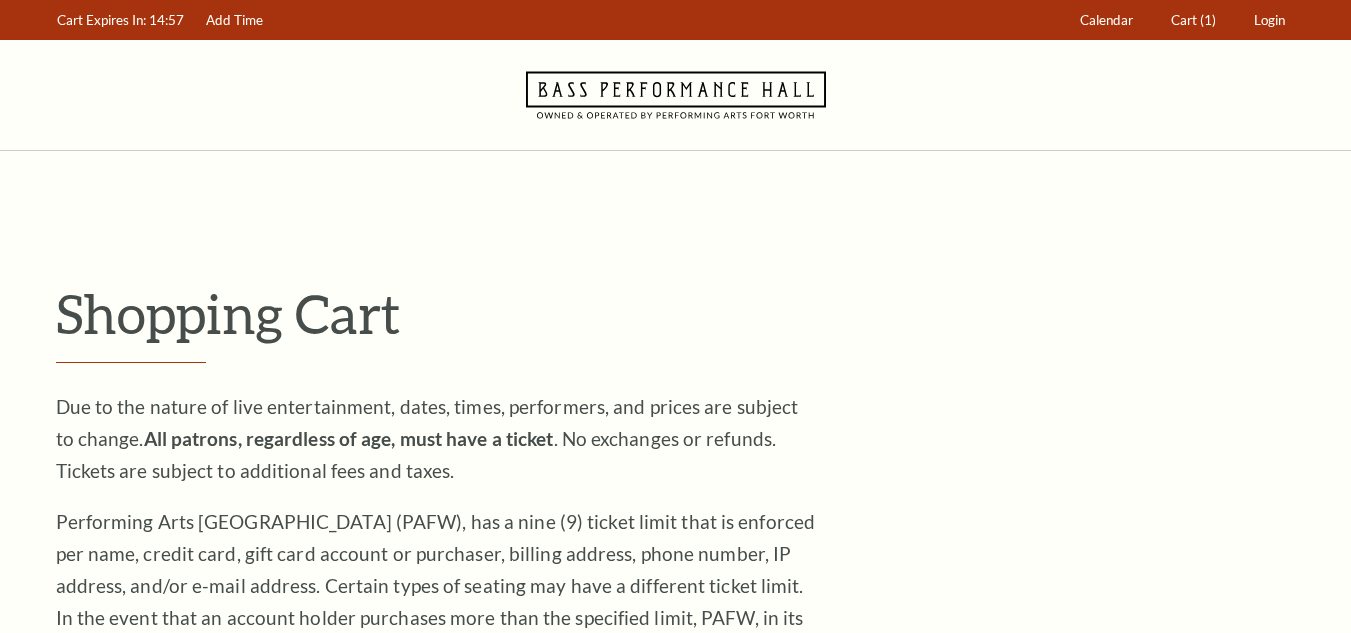 scroll, scrollTop: 0, scrollLeft: 0, axis: both 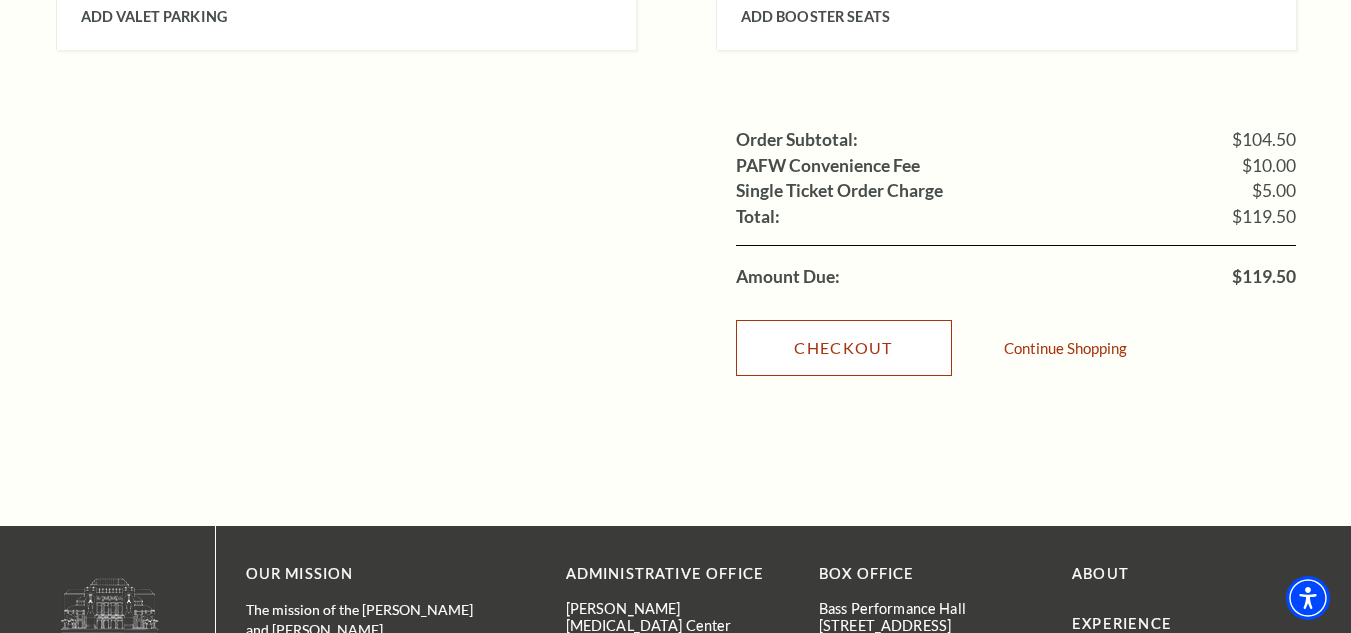 click on "Checkout" at bounding box center [844, 348] 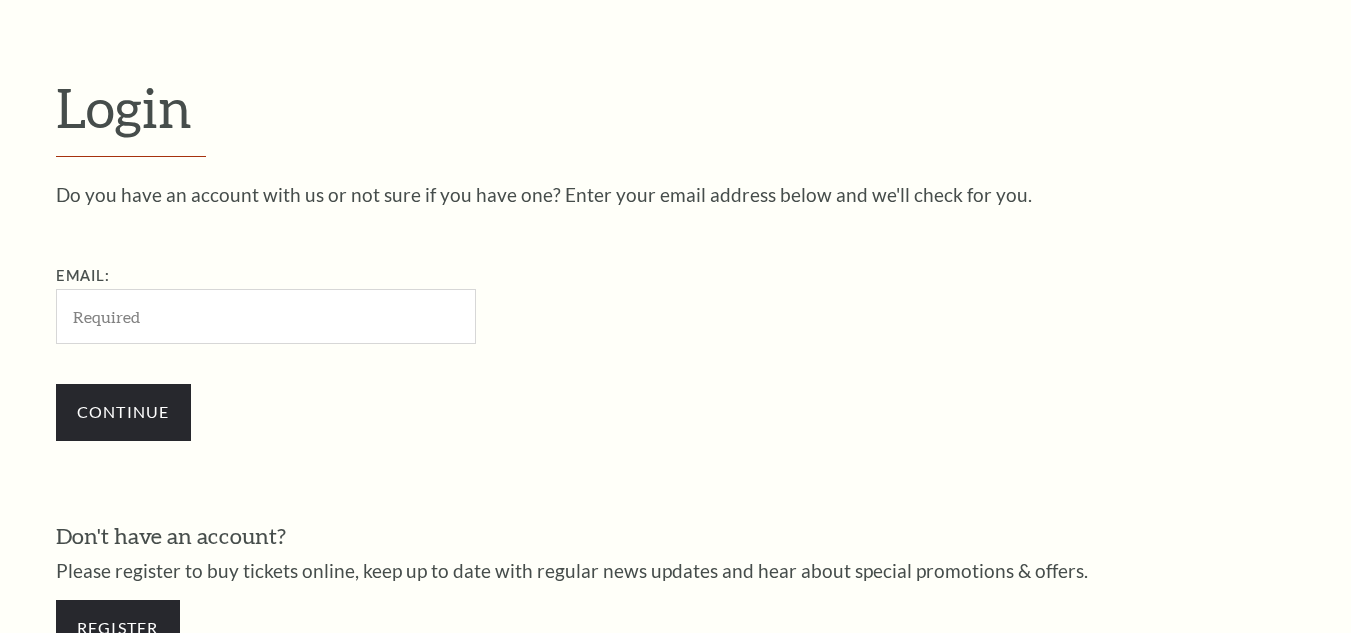 scroll, scrollTop: 558, scrollLeft: 0, axis: vertical 